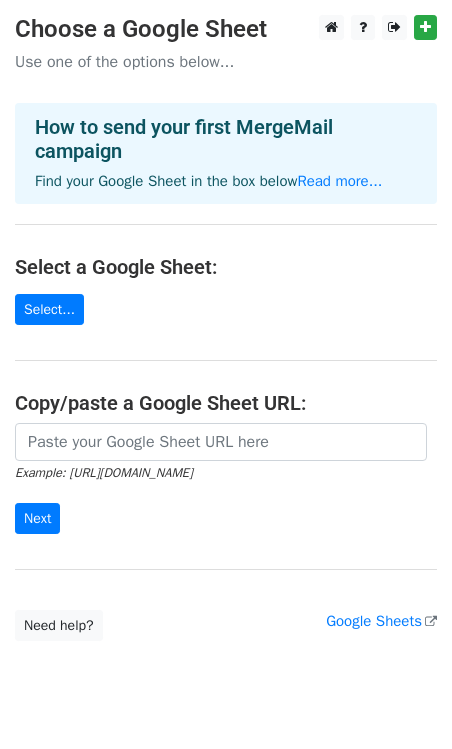scroll, scrollTop: 0, scrollLeft: 0, axis: both 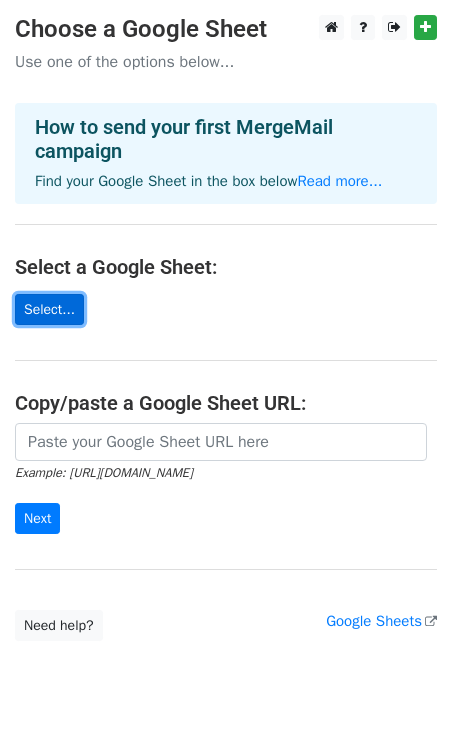 click on "Select..." at bounding box center [49, 309] 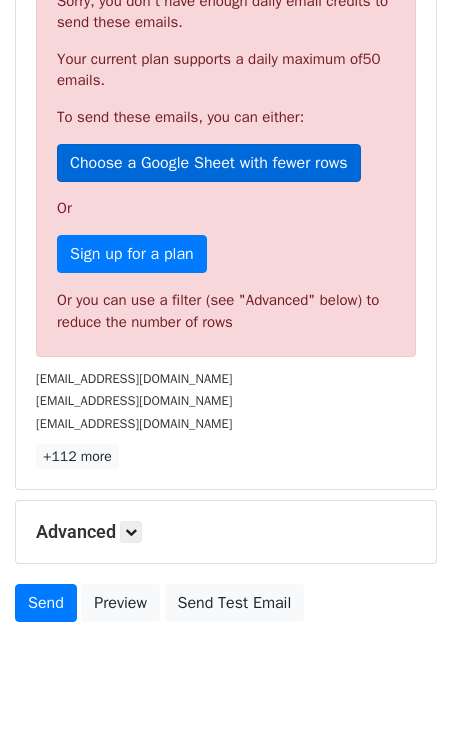 scroll, scrollTop: 490, scrollLeft: 0, axis: vertical 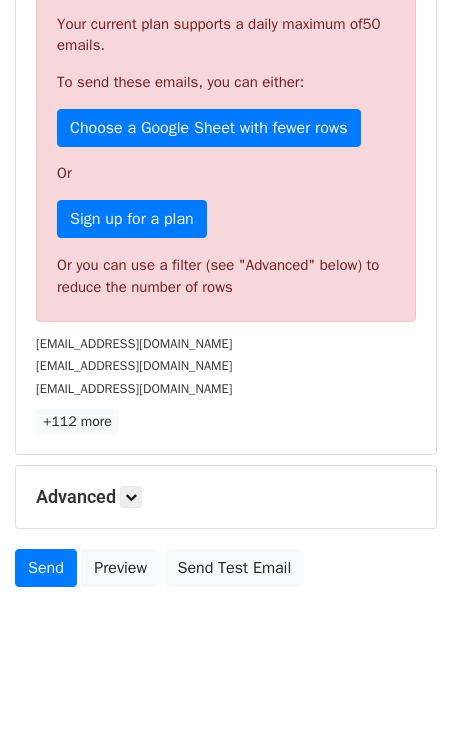 click on "Advanced
Tracking
Track Opens
UTM Codes
Track Clicks
Filters
Only include spreadsheet rows that match the following filters:
Schedule
Send now
Unsubscribe
Add unsubscribe link
Copy unsubscribe link" at bounding box center (226, 497) 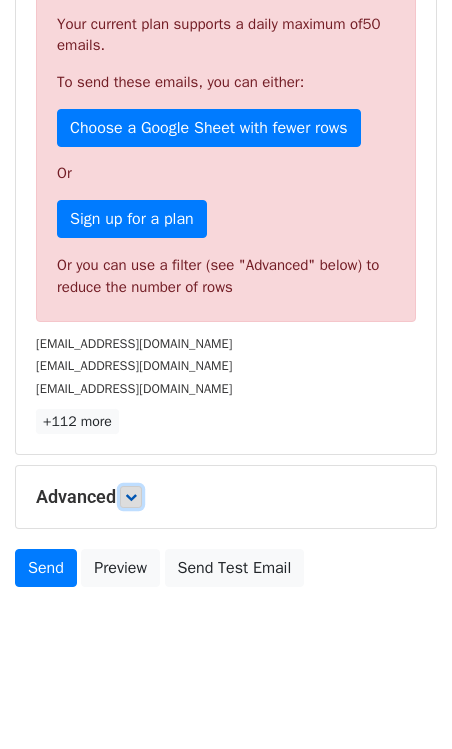click at bounding box center [131, 497] 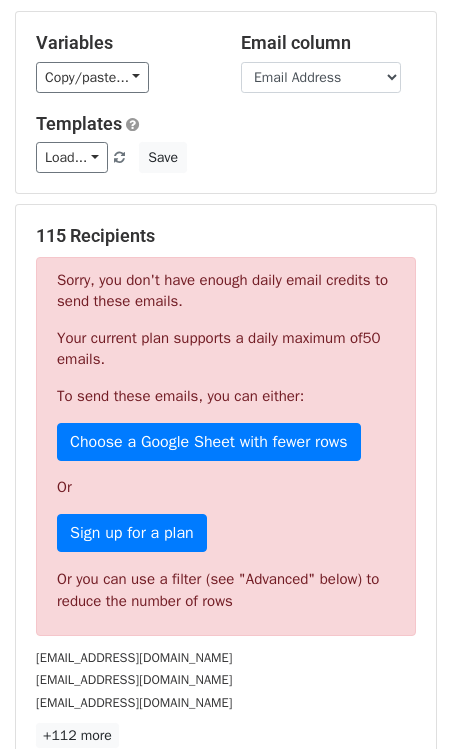 scroll, scrollTop: 177, scrollLeft: 0, axis: vertical 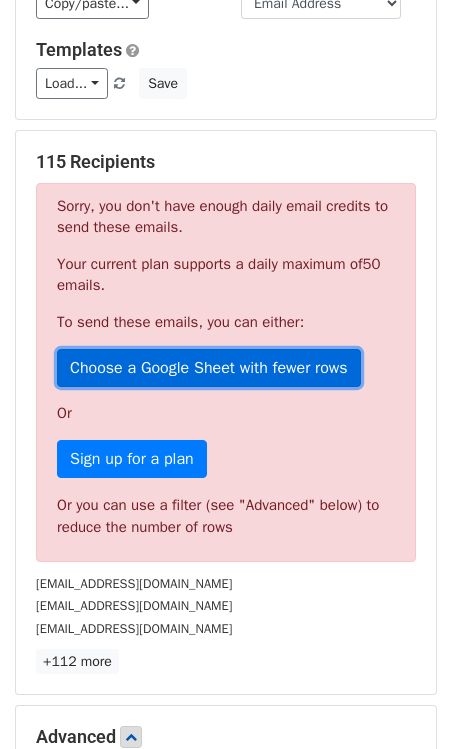 click on "Choose a Google Sheet with fewer rows" at bounding box center (209, 368) 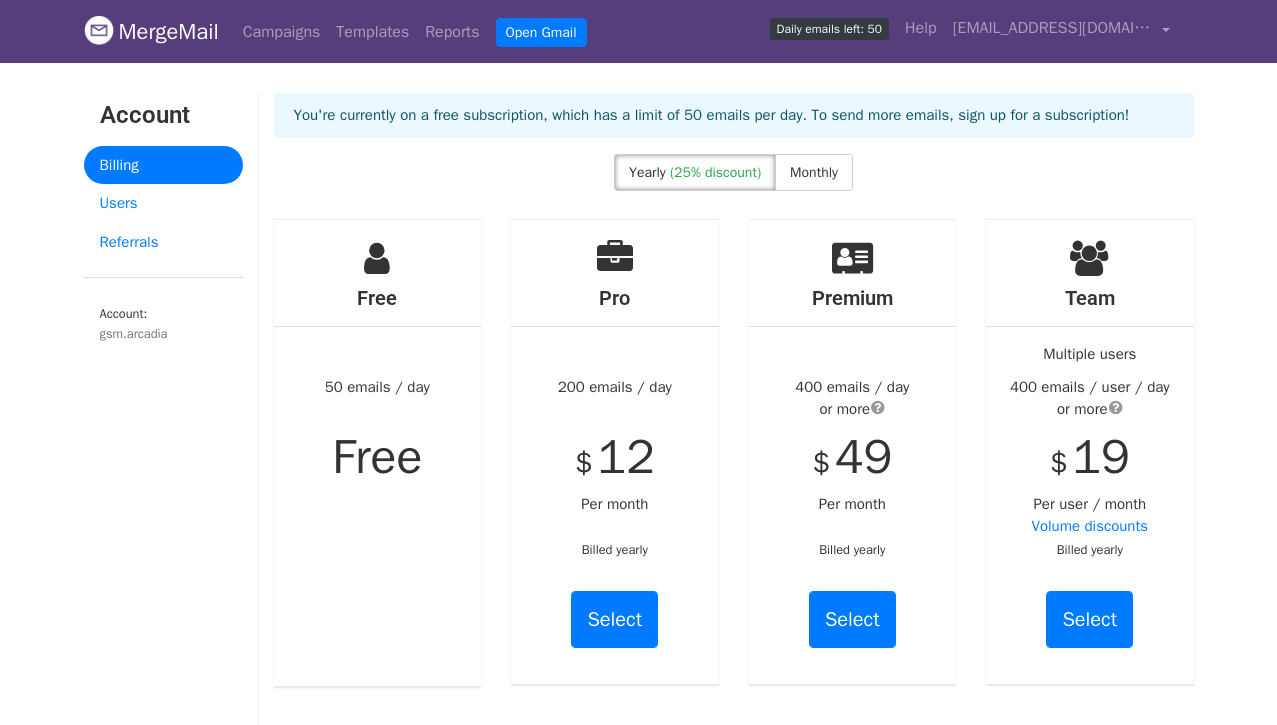 scroll, scrollTop: 0, scrollLeft: 0, axis: both 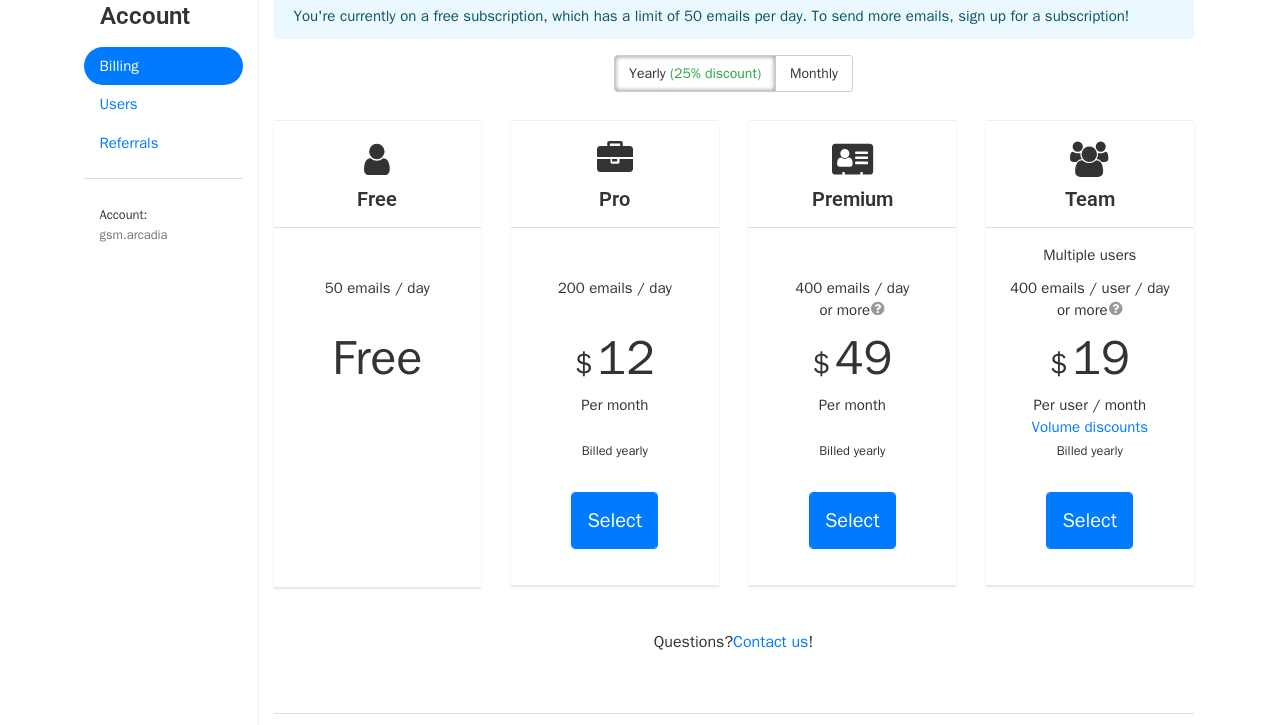 click on "You're currently on a free subscription, which has a limit of 50 emails per day. To send more emails, sign up for a subscription!" at bounding box center [734, 24] 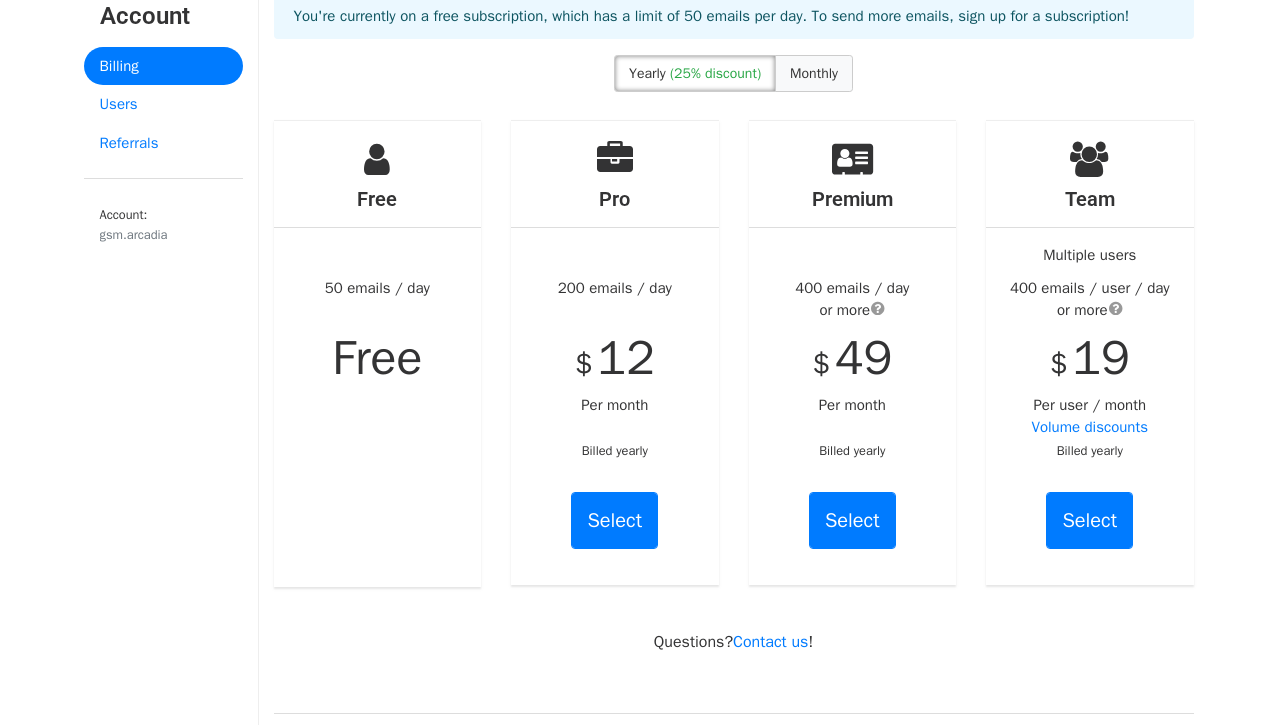 click on "Monthly" at bounding box center (814, 73) 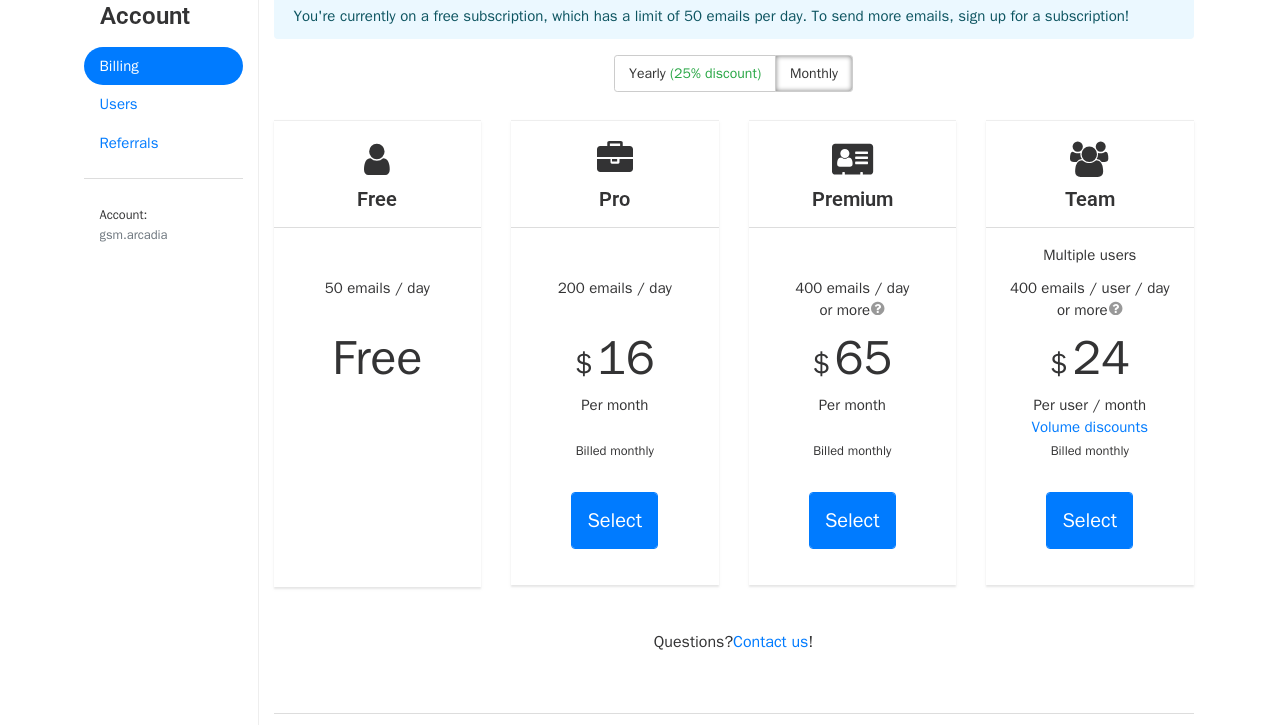click on "16" at bounding box center [626, 358] 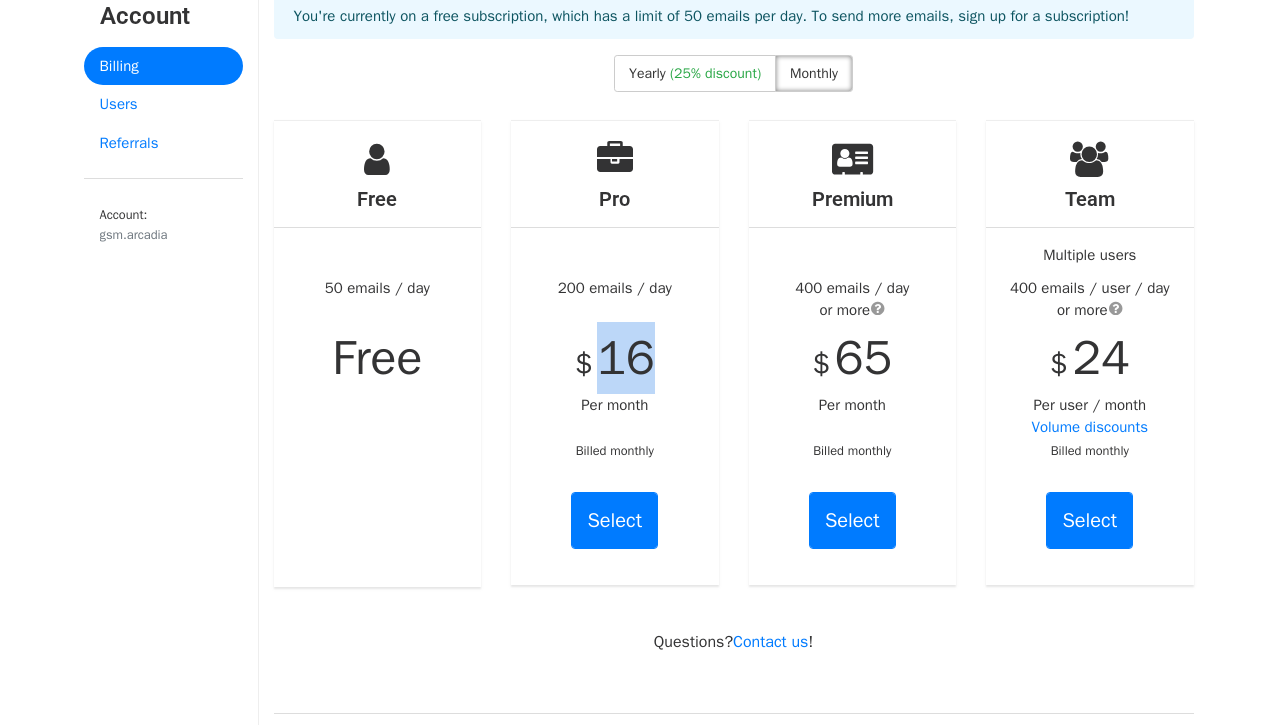 click on "16" at bounding box center (626, 358) 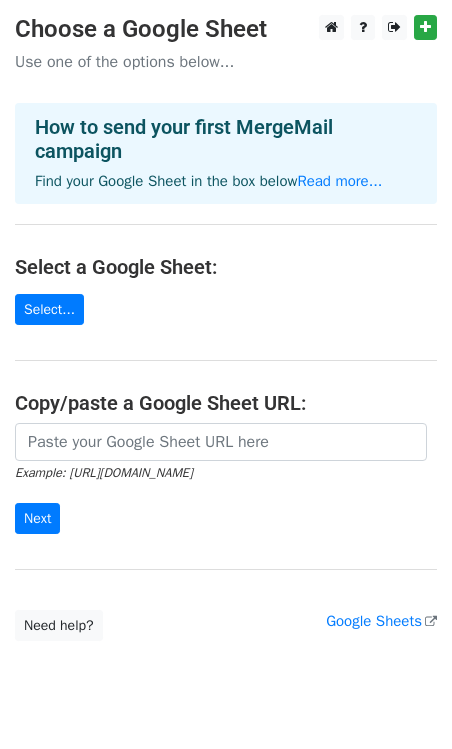 scroll, scrollTop: 0, scrollLeft: 0, axis: both 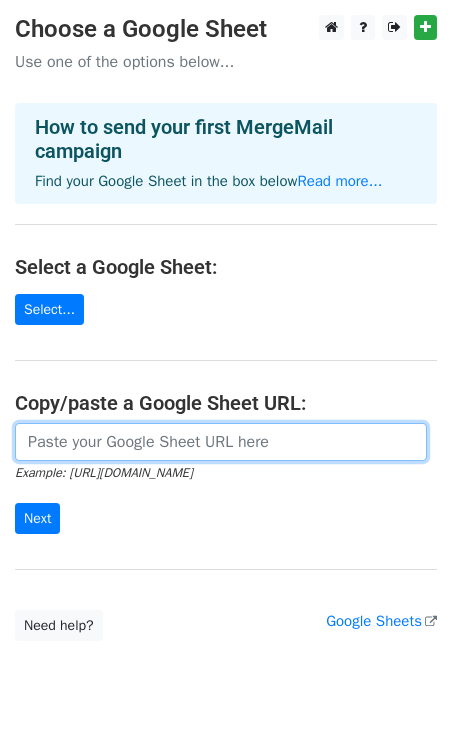 click at bounding box center (221, 442) 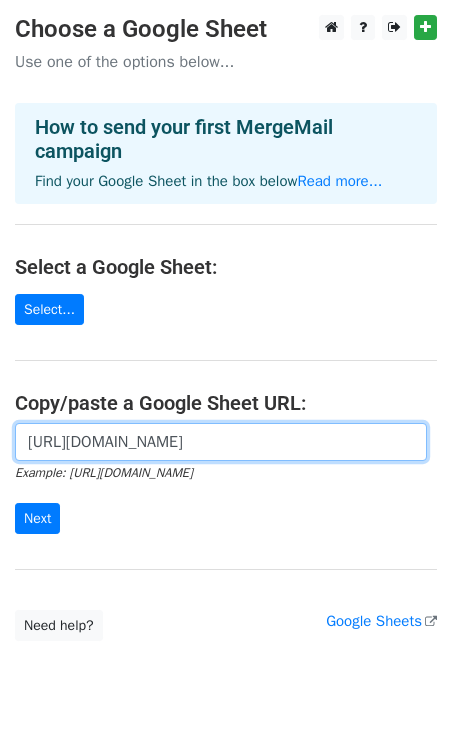scroll, scrollTop: 0, scrollLeft: 429, axis: horizontal 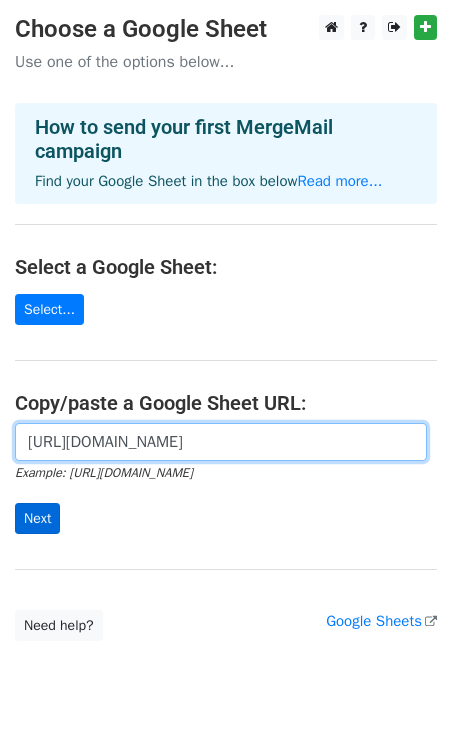 type on "https://docs.google.com/spreadsheets/d/1IdZFRemdeKvHi0W7ETFqfe4KSuEY-c1Fnyiho7zsYsg/edit?gid=0#gid=0" 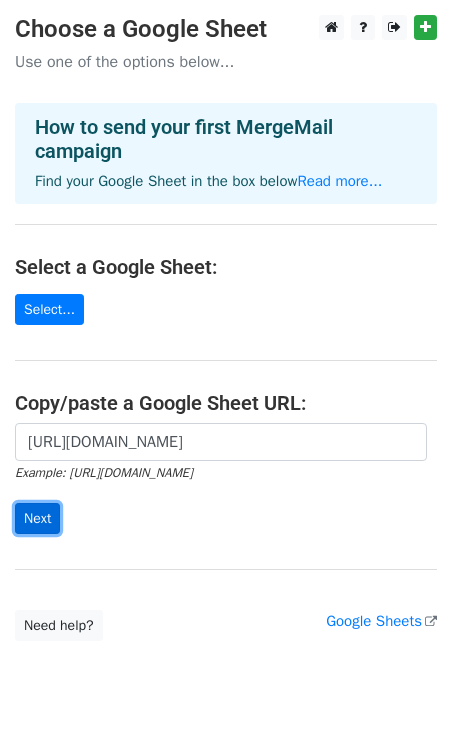 click on "Next" at bounding box center (37, 518) 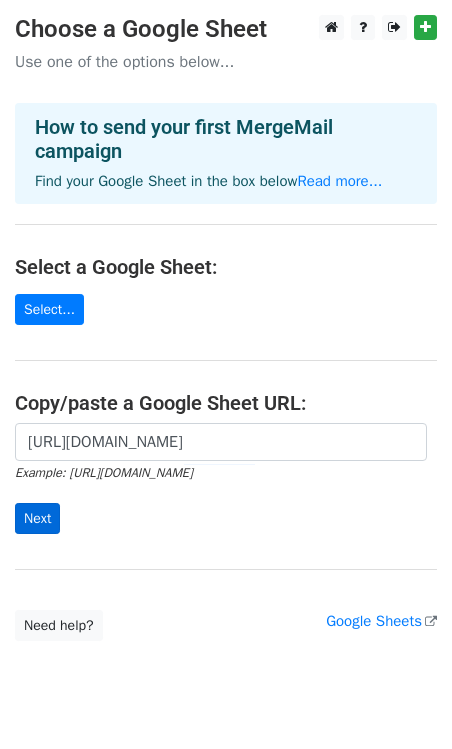 scroll, scrollTop: 0, scrollLeft: 0, axis: both 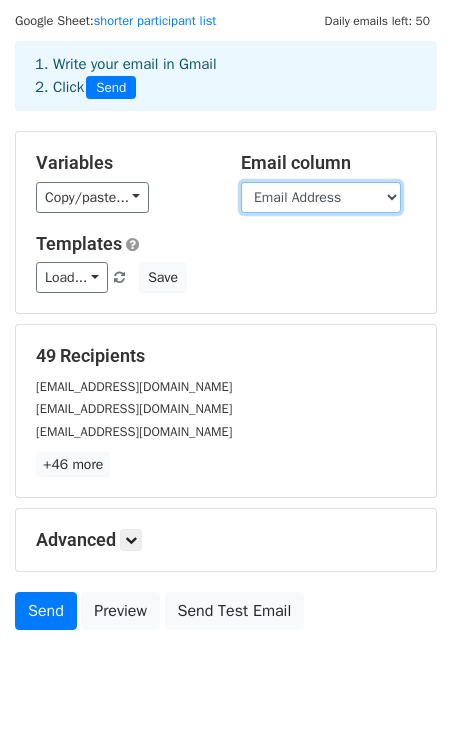 click on "Email Address
Name" at bounding box center [321, 197] 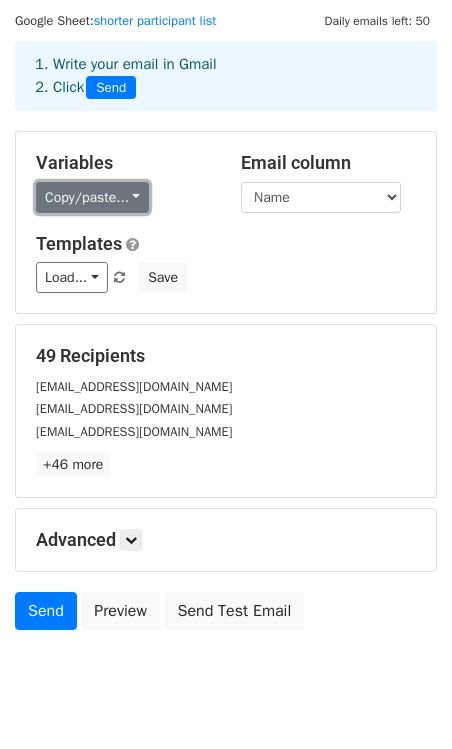 click on "Copy/paste..." at bounding box center [92, 197] 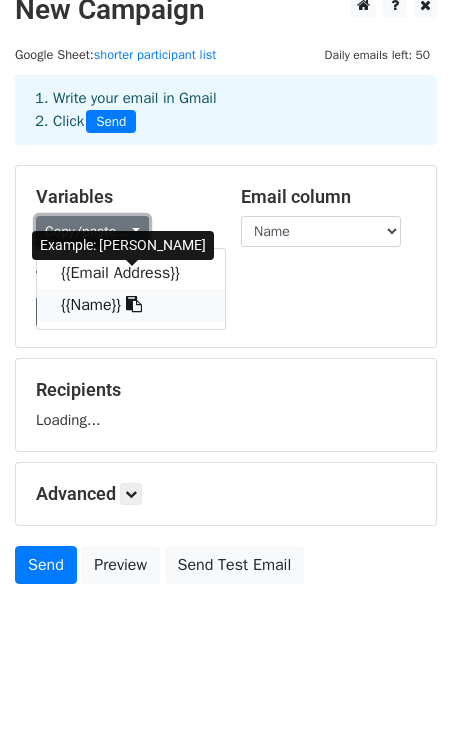 scroll, scrollTop: 25, scrollLeft: 0, axis: vertical 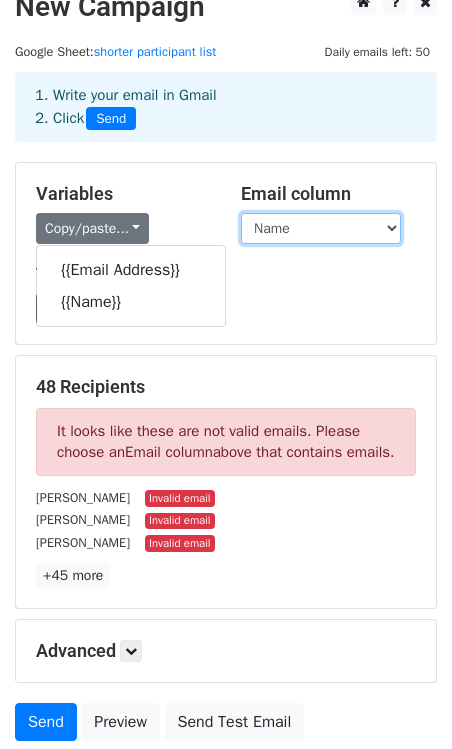 click on "Email Address
Name" at bounding box center (321, 228) 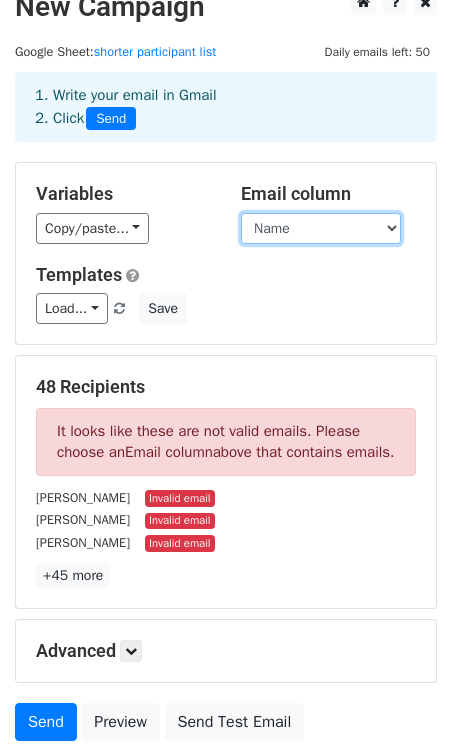 select on "Email Address" 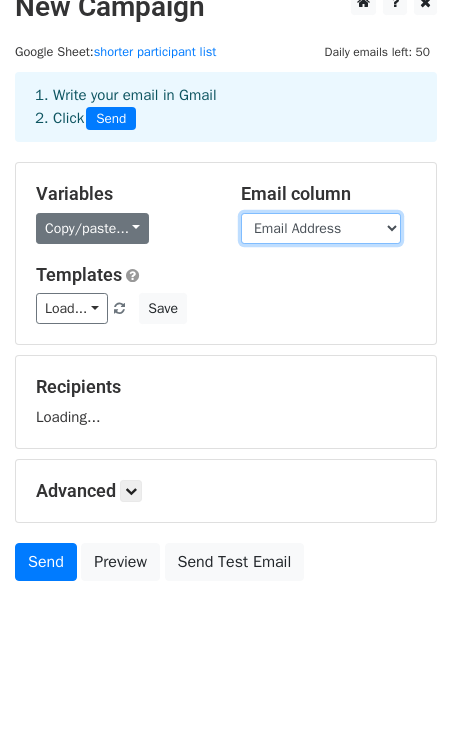 scroll, scrollTop: 22, scrollLeft: 0, axis: vertical 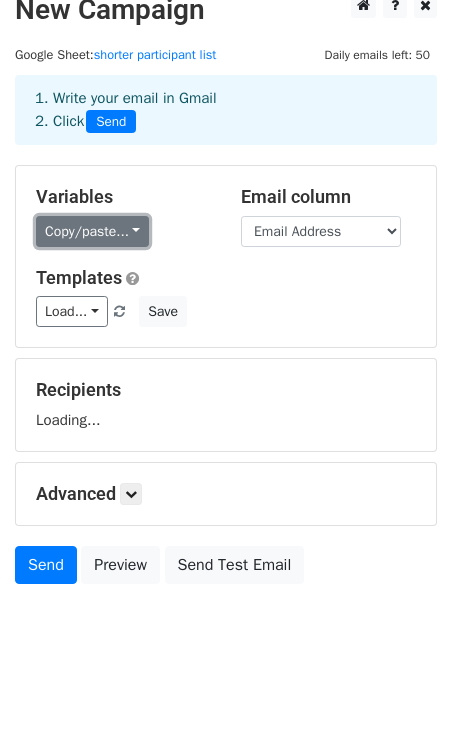 click on "Copy/paste..." at bounding box center (92, 231) 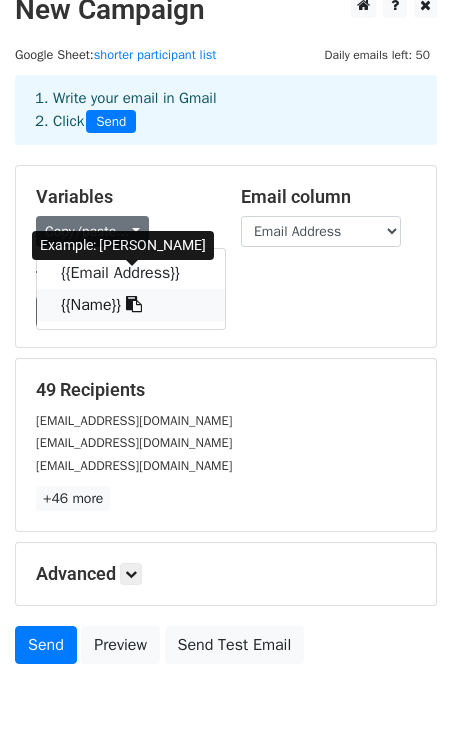 click on "{{Name}}" at bounding box center [131, 305] 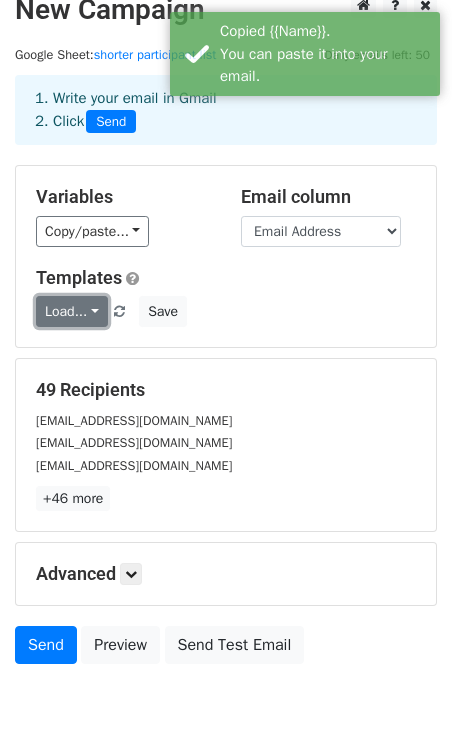 click on "Load..." at bounding box center (72, 311) 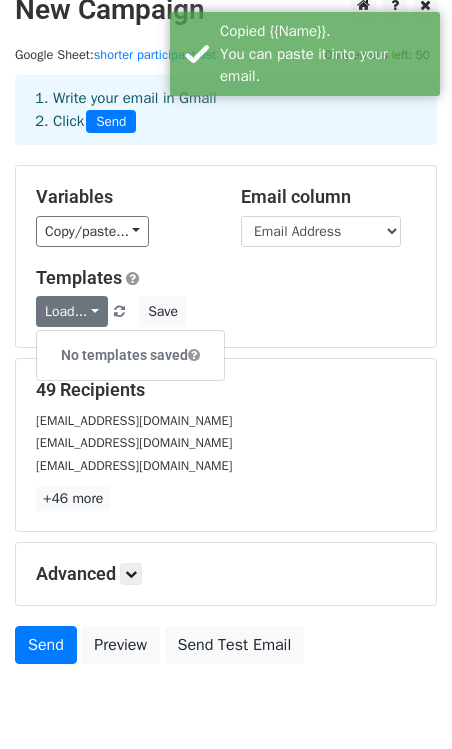click on "Variables
Copy/paste...
{{Email Address}}
{{Name}}
Email column
Email Address
Name
Templates
Load...
No templates saved
Save" at bounding box center (226, 256) 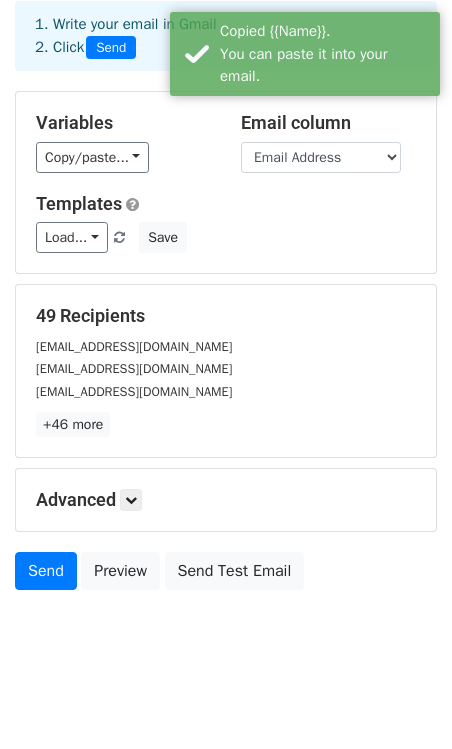 scroll, scrollTop: 101, scrollLeft: 0, axis: vertical 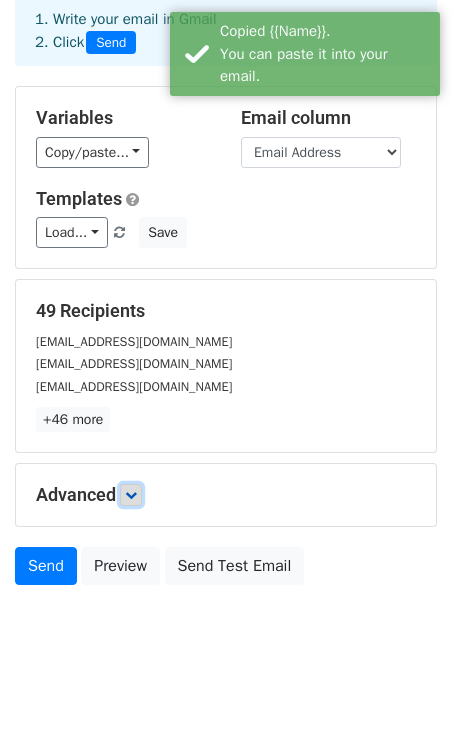 click at bounding box center [131, 495] 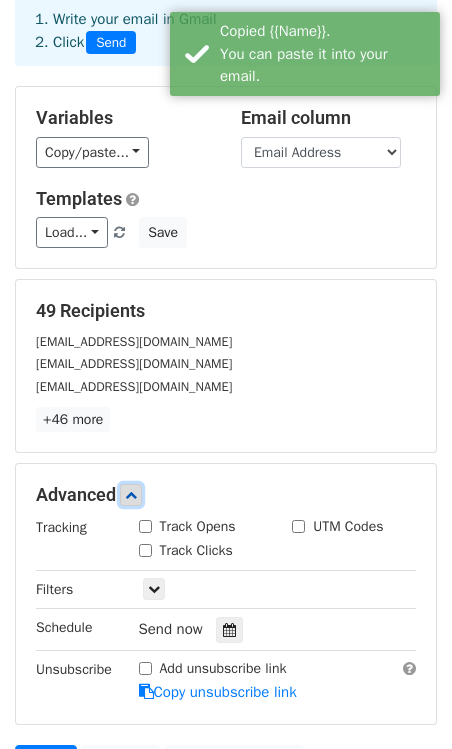 scroll, scrollTop: 295, scrollLeft: 0, axis: vertical 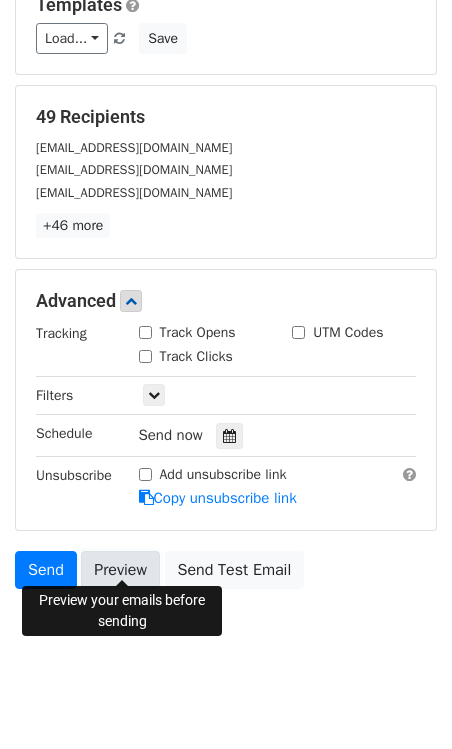 click on "Preview" at bounding box center (120, 570) 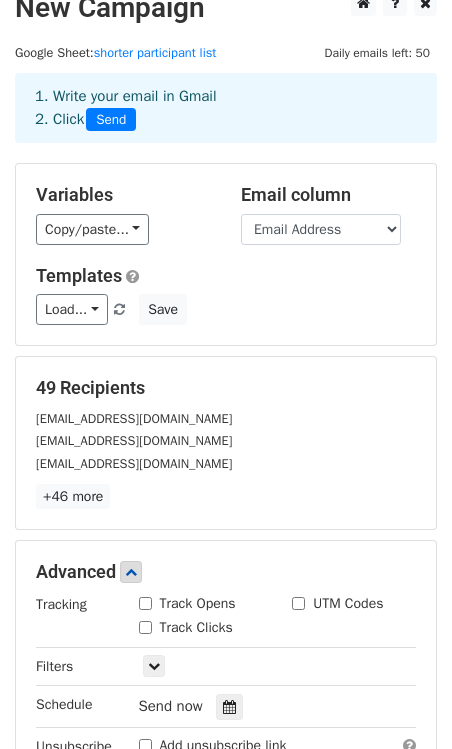 scroll, scrollTop: 20, scrollLeft: 0, axis: vertical 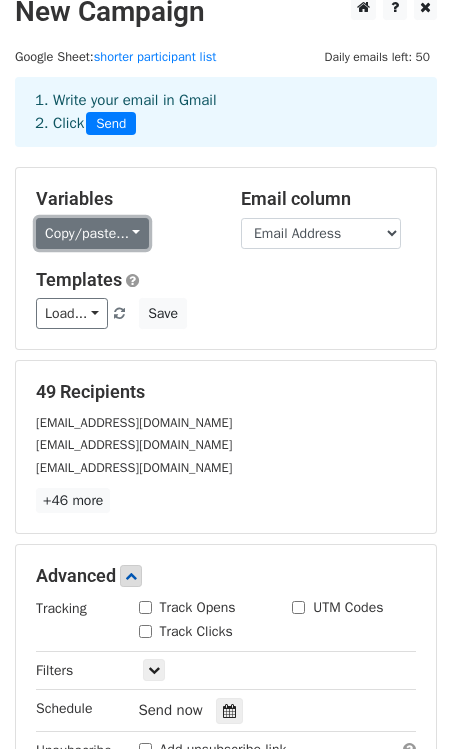 click on "Copy/paste..." at bounding box center [92, 233] 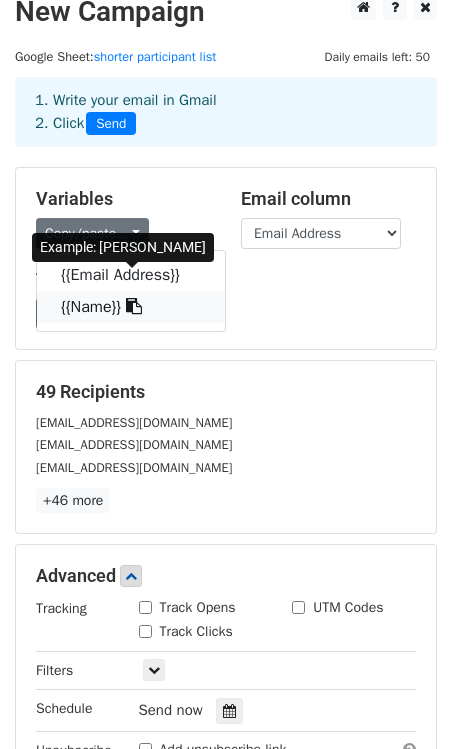 click at bounding box center [134, 306] 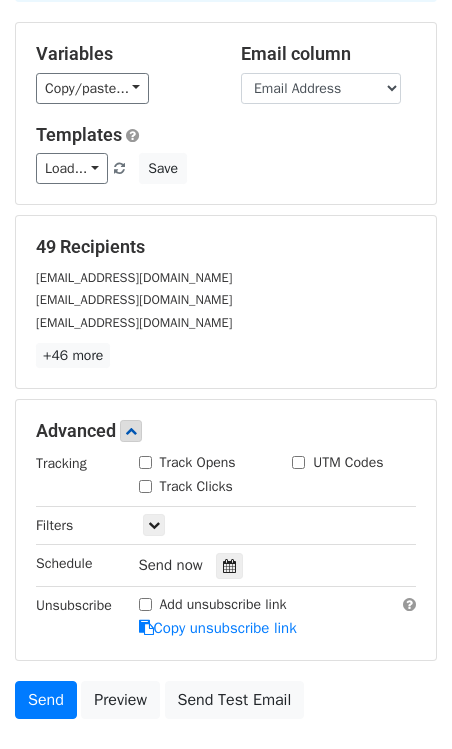 scroll, scrollTop: 295, scrollLeft: 0, axis: vertical 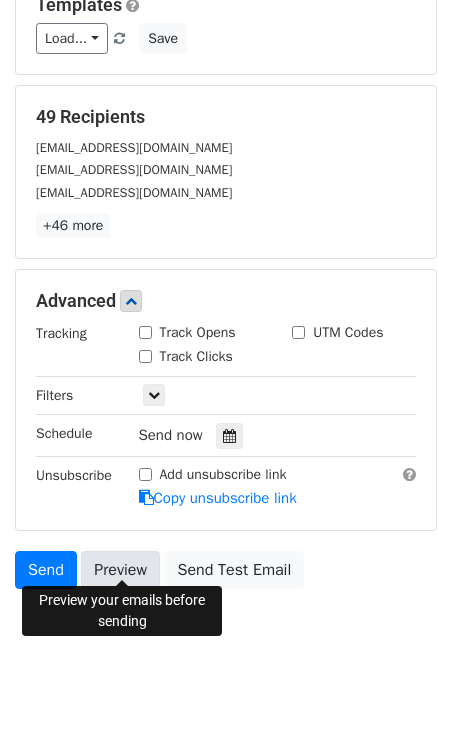 click on "Preview" at bounding box center [120, 570] 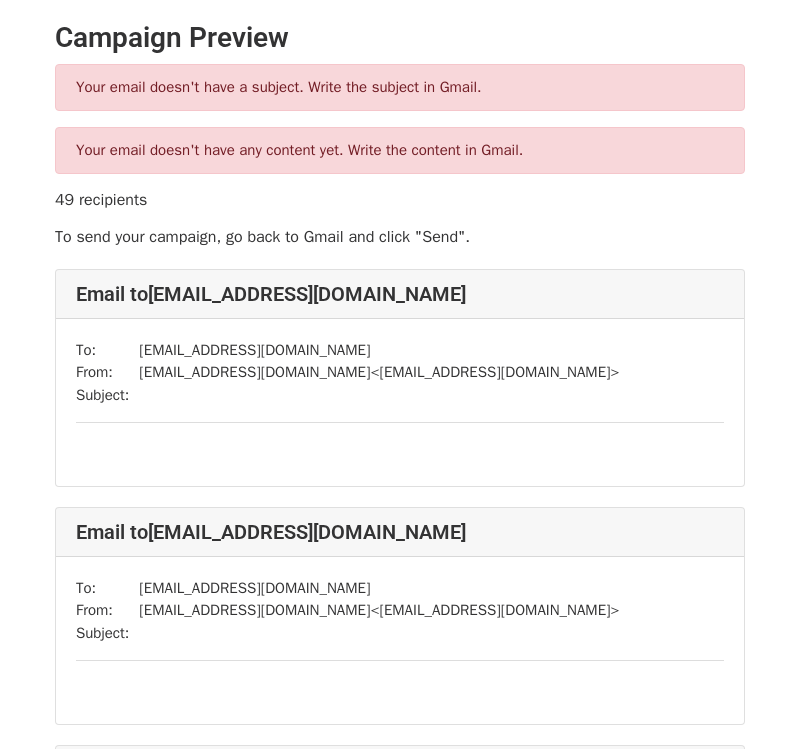 scroll, scrollTop: 0, scrollLeft: 0, axis: both 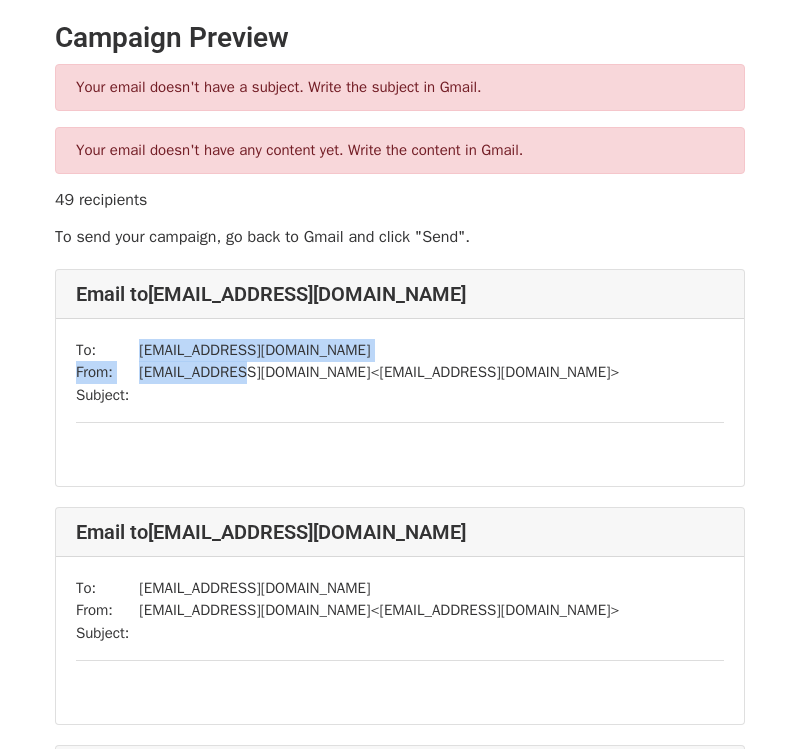 drag, startPoint x: 147, startPoint y: 340, endPoint x: 267, endPoint y: 367, distance: 123 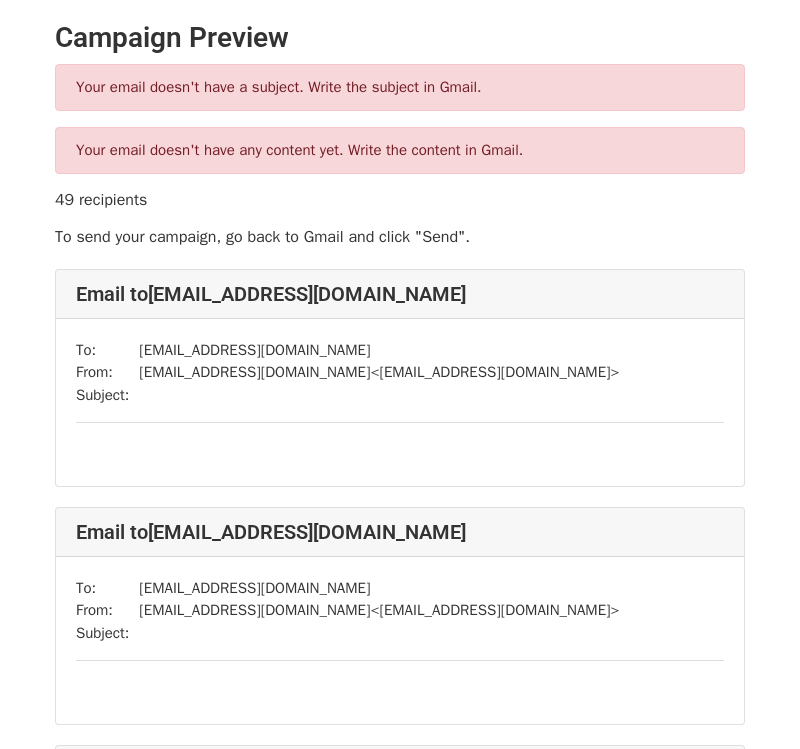 click on "[EMAIL_ADDRESS][DOMAIN_NAME]  < [DOMAIN_NAME][EMAIL_ADDRESS][DOMAIN_NAME] >" at bounding box center [379, 372] 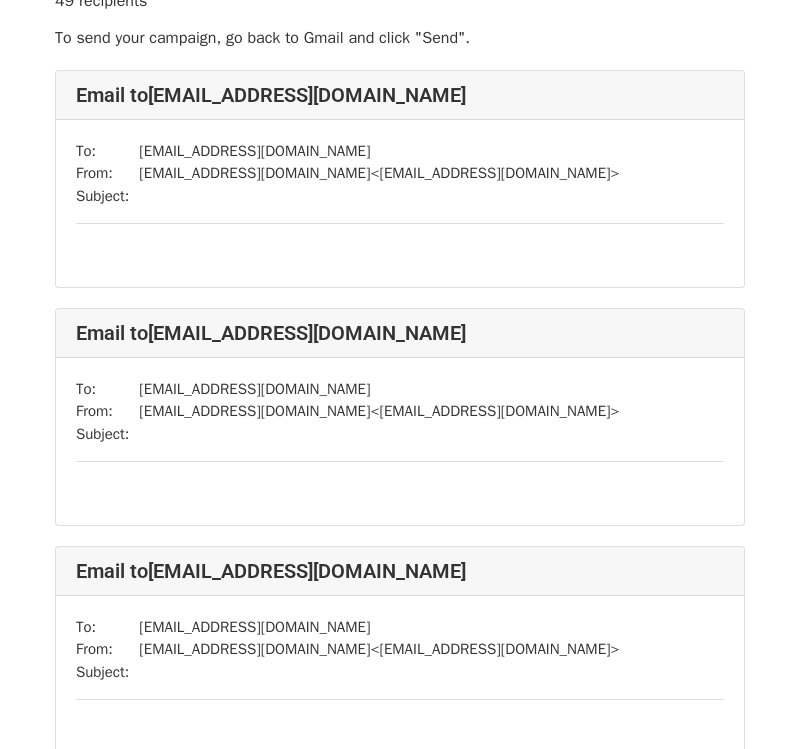 scroll, scrollTop: 0, scrollLeft: 0, axis: both 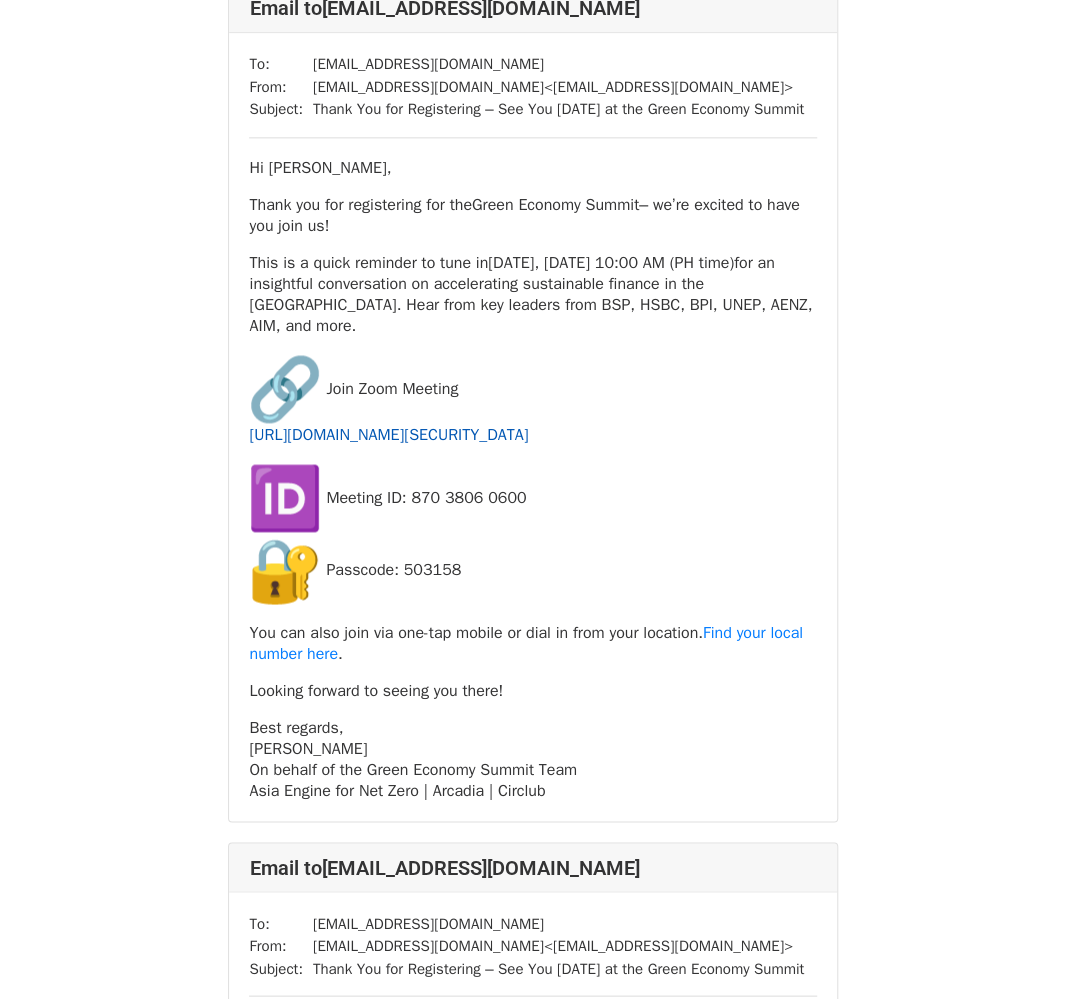 click on "https://us06web.zoom.us/j/87038060600?pwd=ZSFkHNU6fD3rEsEax3LmTGojiGSqC5.1" at bounding box center (388, 435) 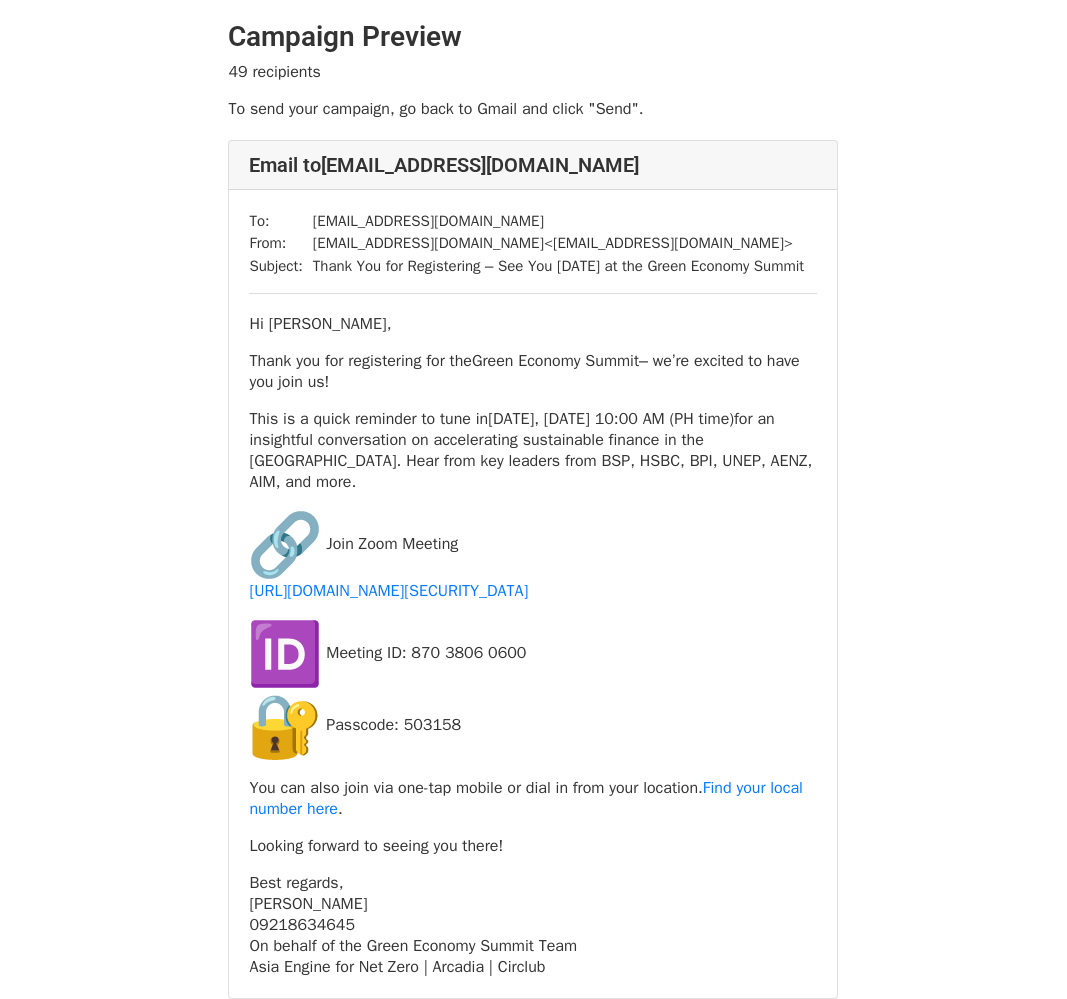 scroll, scrollTop: 0, scrollLeft: 0, axis: both 